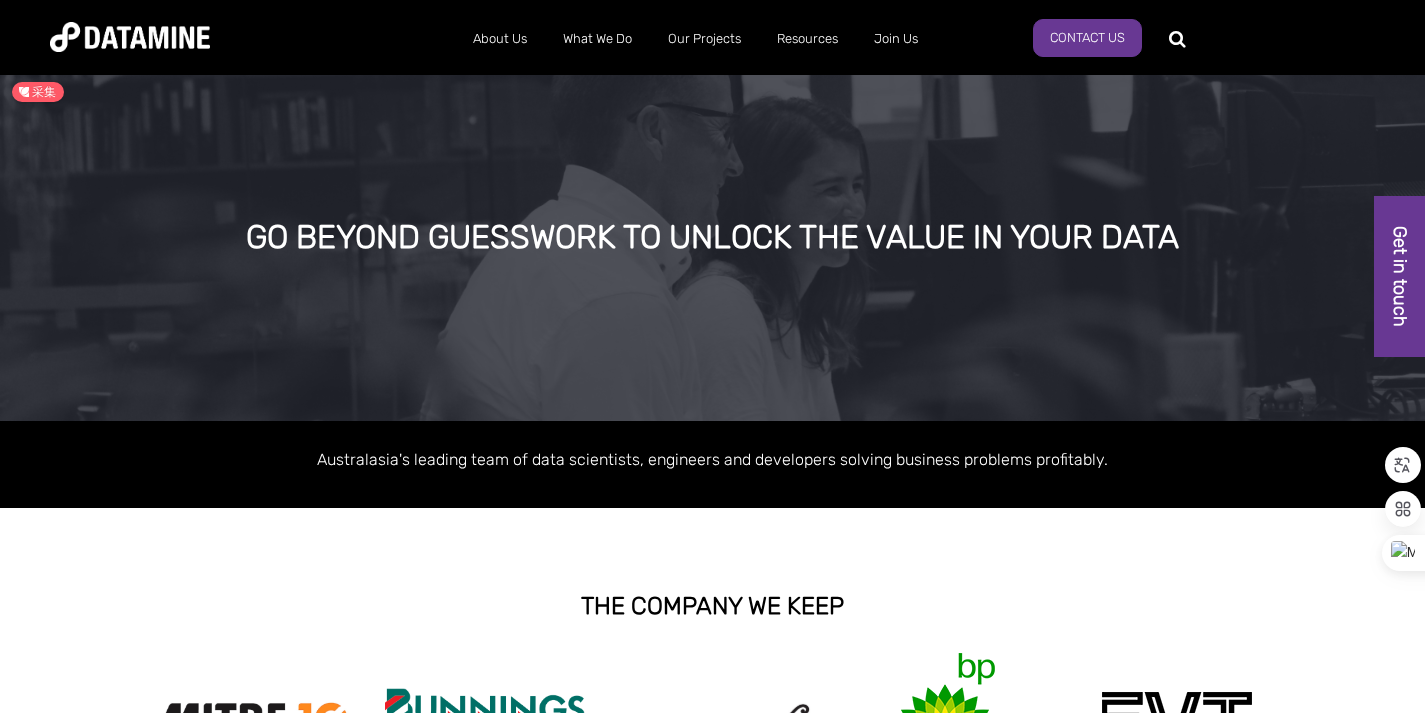 scroll, scrollTop: 0, scrollLeft: 0, axis: both 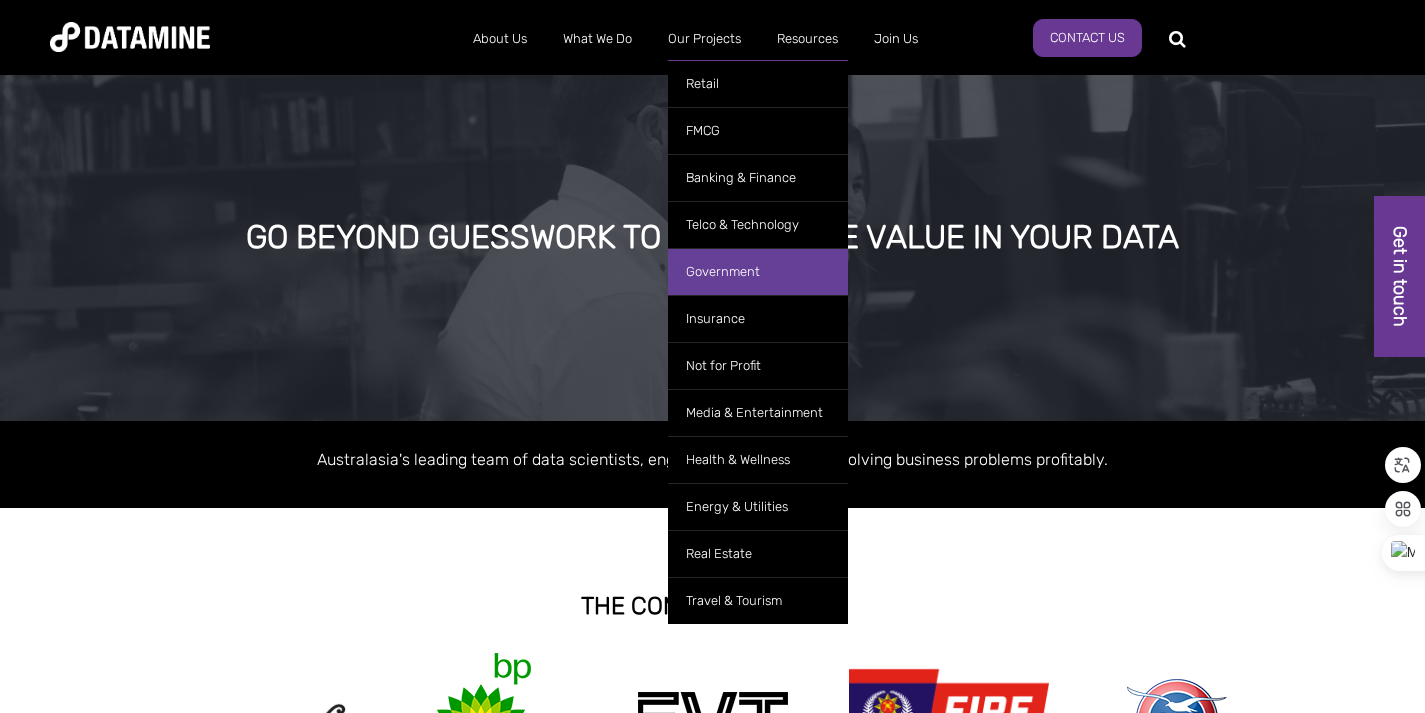 click on "Government" at bounding box center (758, 271) 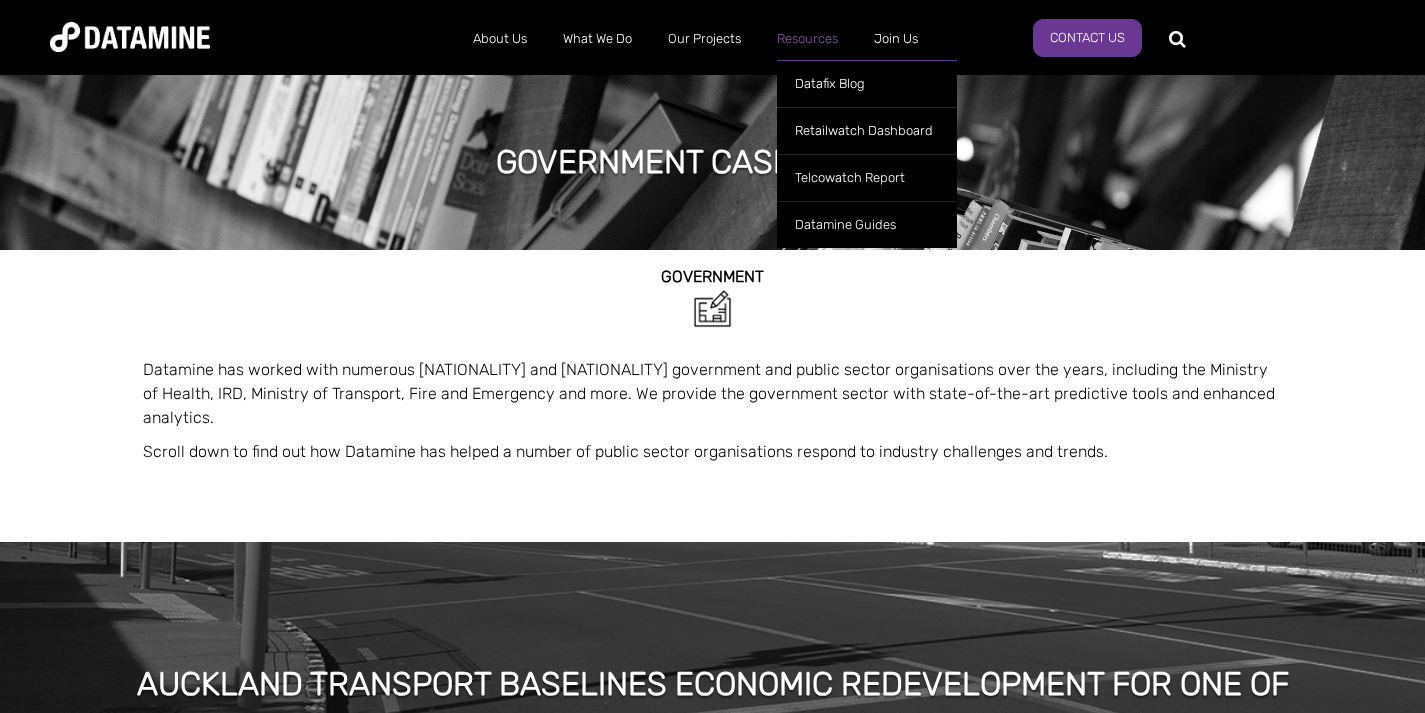 scroll, scrollTop: 0, scrollLeft: 0, axis: both 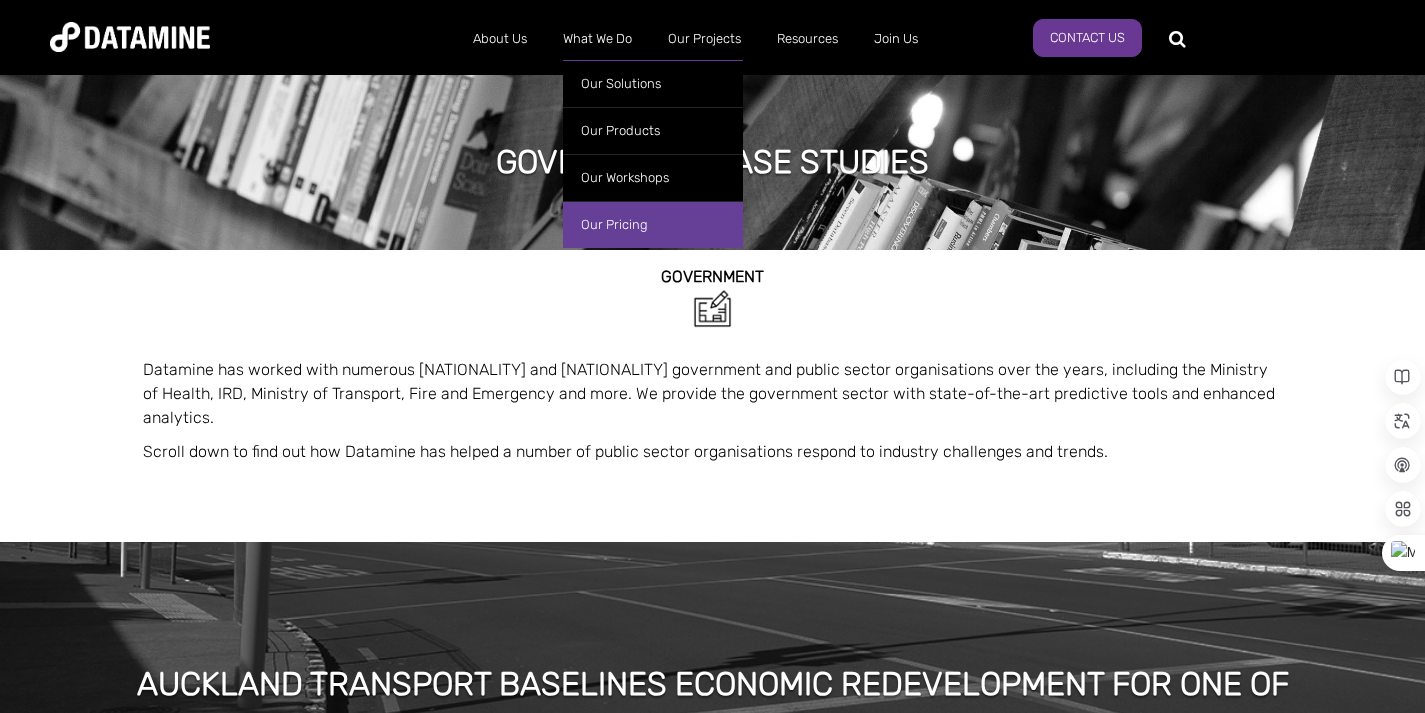 click on "Our Pricing" at bounding box center (653, 224) 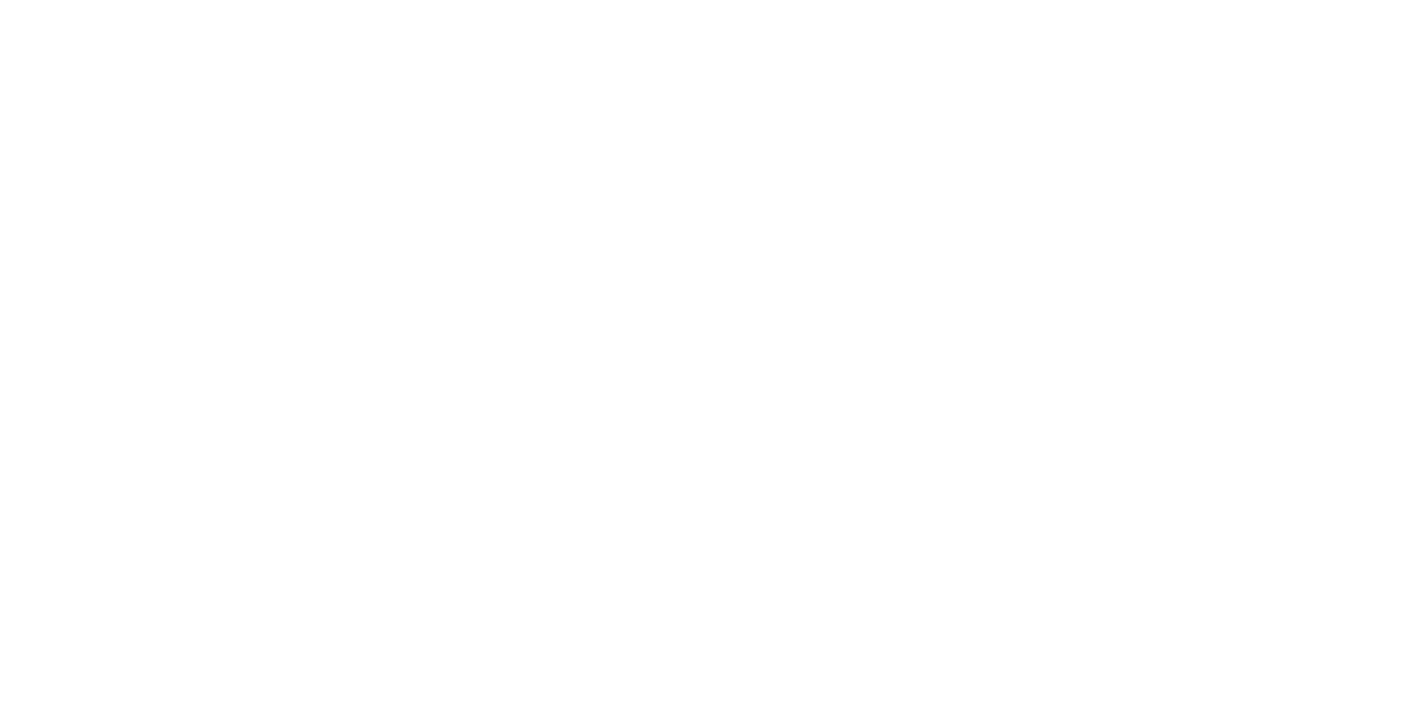 scroll, scrollTop: 0, scrollLeft: 0, axis: both 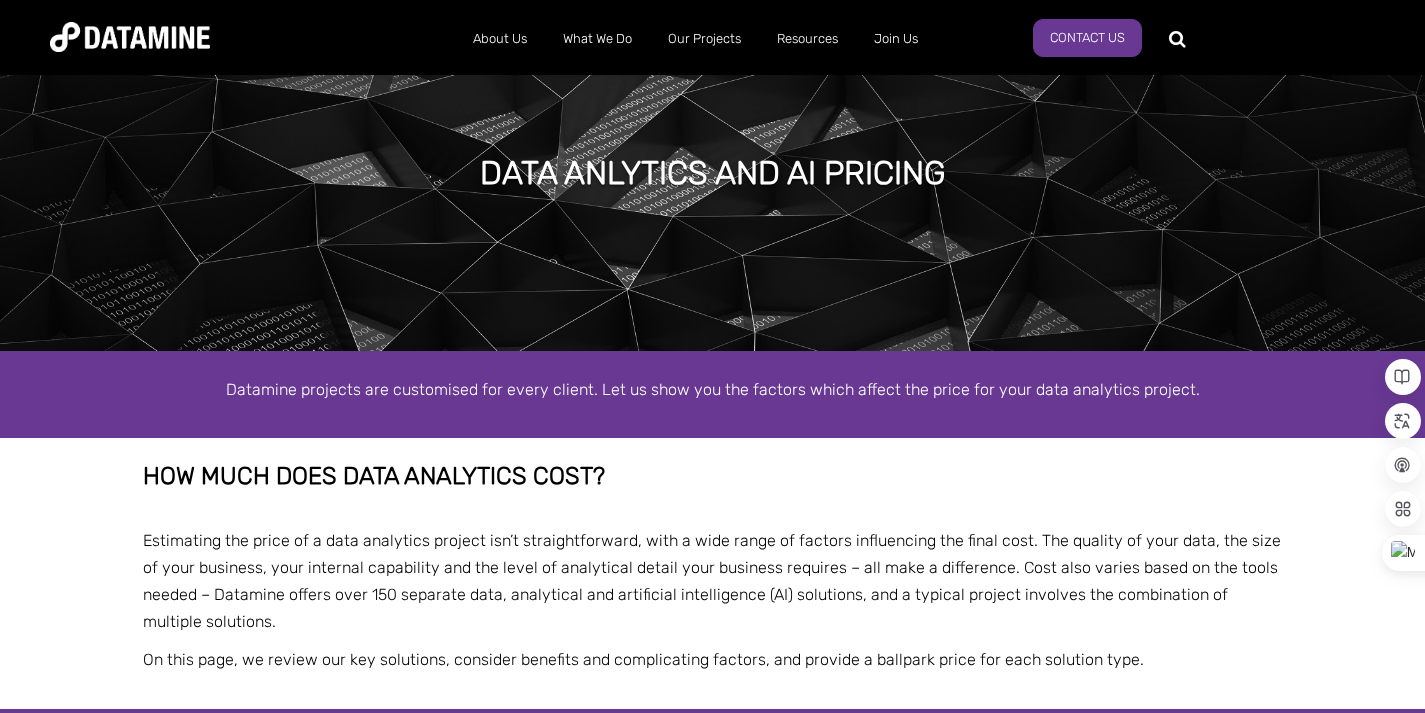 click on "Estimating the price of a data analytics project isn’t straightforward, with a wide range of factors influencing the final cost. The quality of your data, the size of your business, your internal capability and the level of analytical detail your business requires – all make a difference. Cost also varies based on the tools needed – Datamine offers over 150 separate data, analytical and artificial intelligence (AI) solutions, and a typical project involves the combination of multiple solutions." at bounding box center [712, 581] 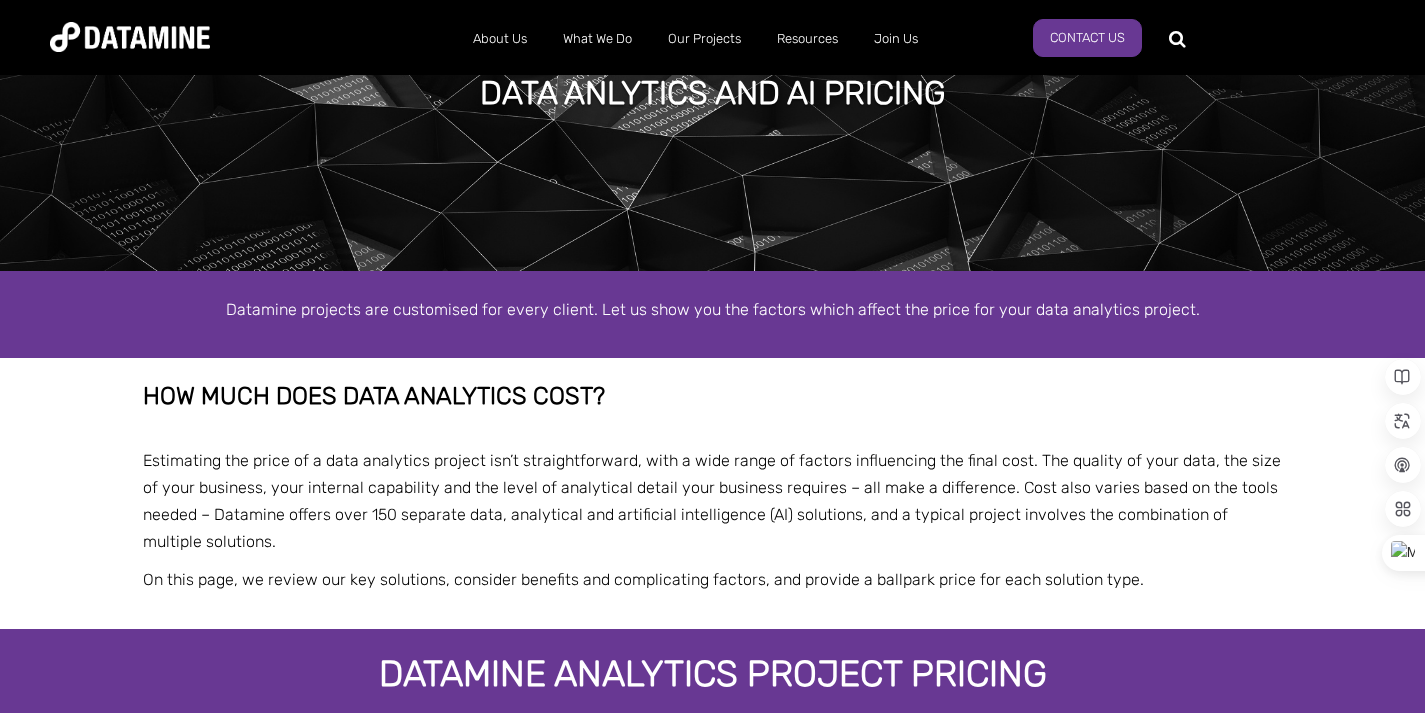 scroll, scrollTop: 0, scrollLeft: 0, axis: both 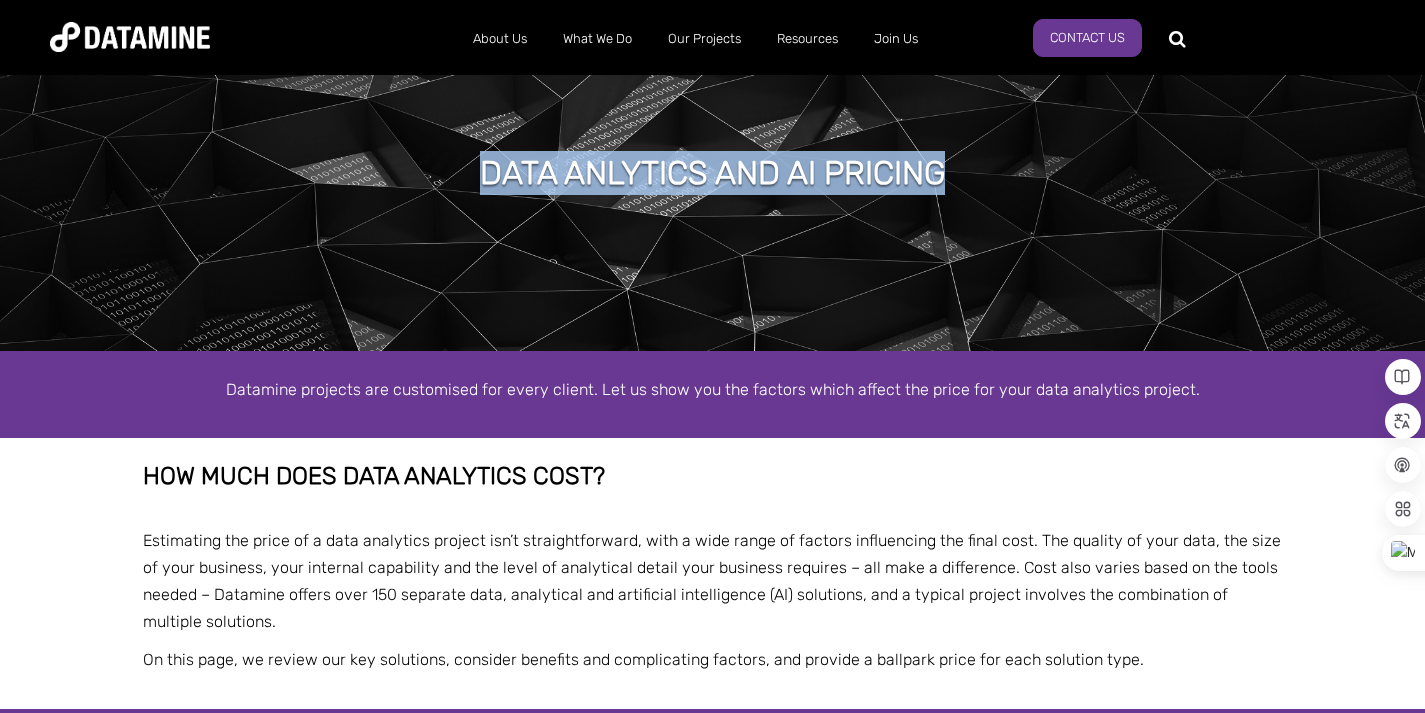 drag, startPoint x: 485, startPoint y: 172, endPoint x: 963, endPoint y: 166, distance: 478.03766 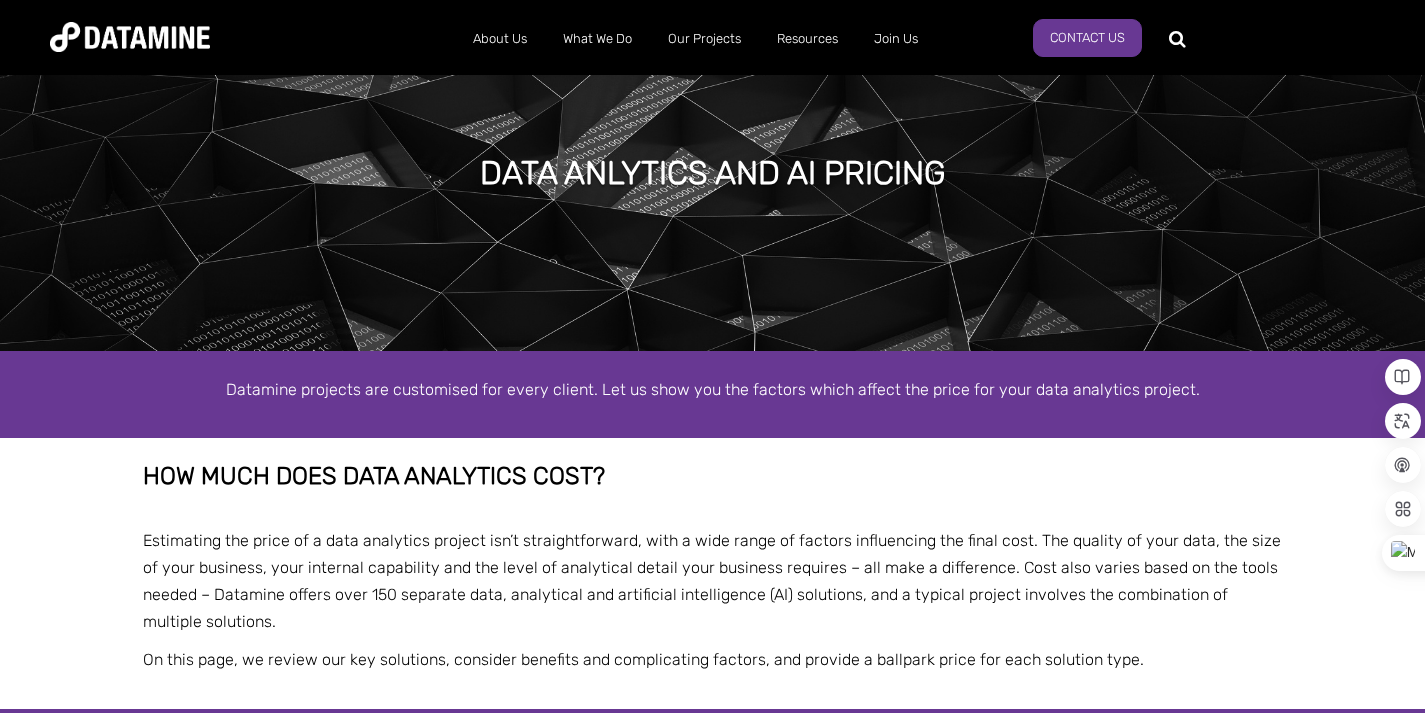 click on "How much does data analytics cost?" at bounding box center [713, 476] 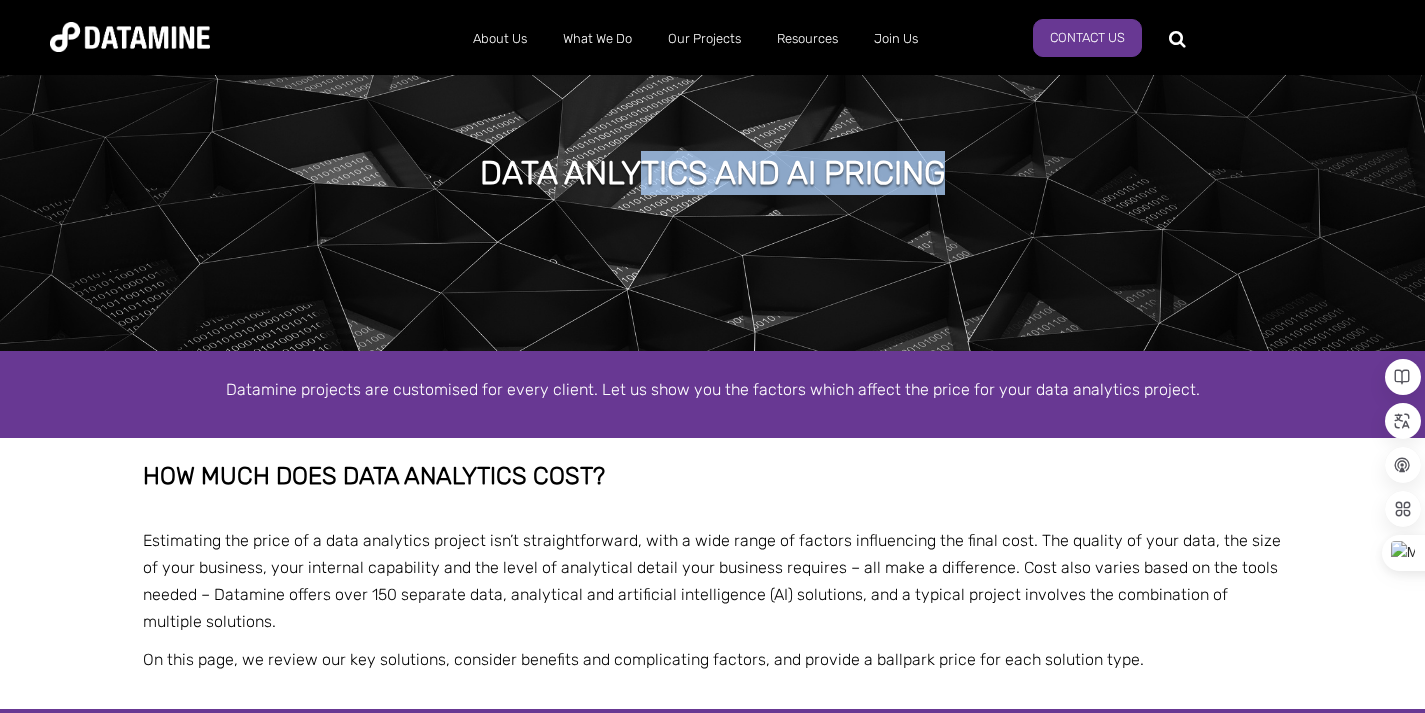 drag, startPoint x: 634, startPoint y: 177, endPoint x: 979, endPoint y: 175, distance: 345.0058 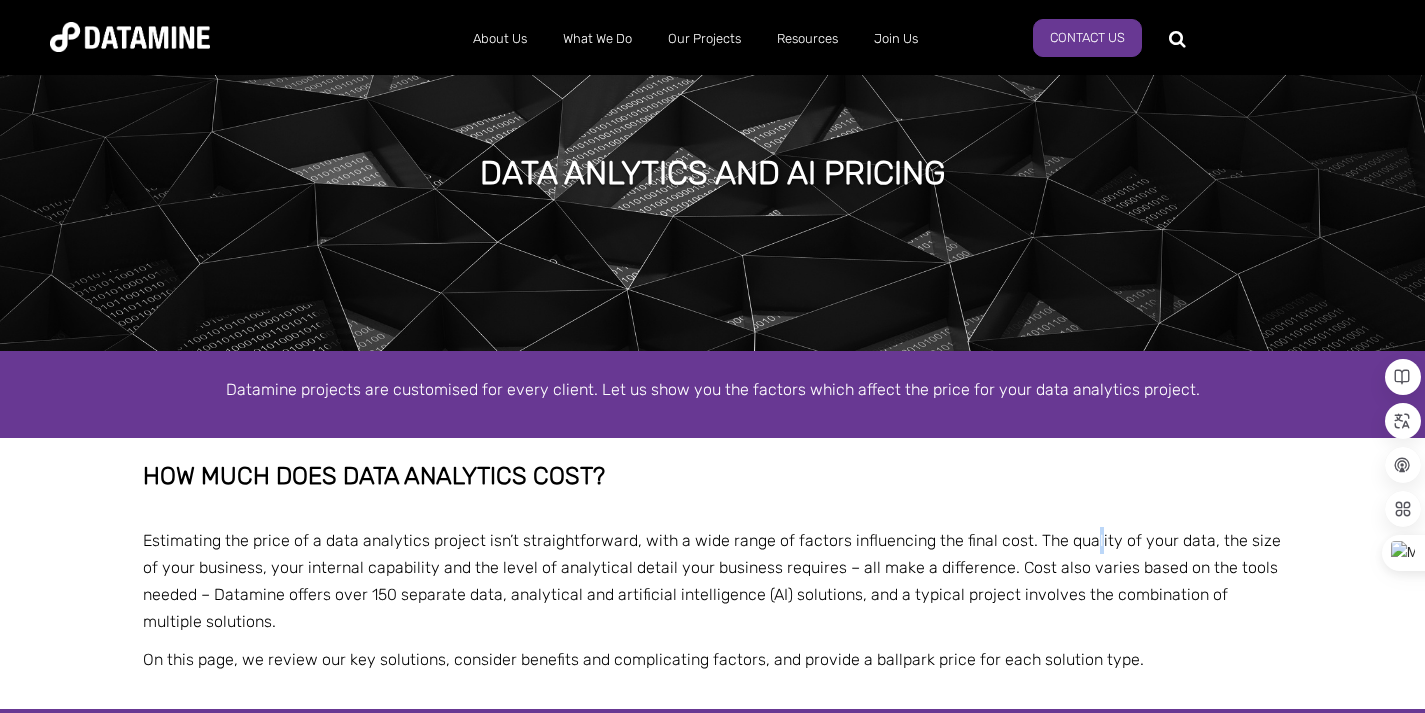 drag, startPoint x: 1082, startPoint y: 527, endPoint x: 895, endPoint y: 226, distance: 354.35858 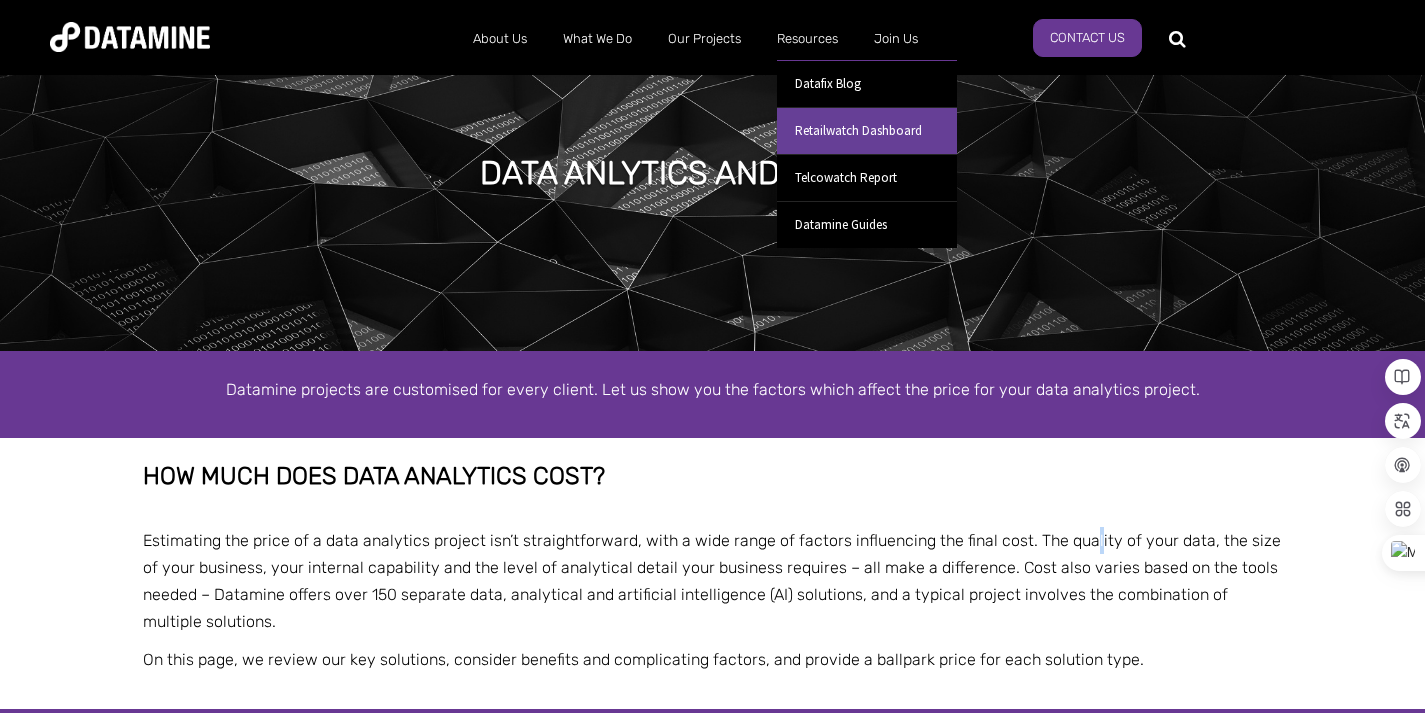 click on "Retailwatch Dashboard" at bounding box center (867, 130) 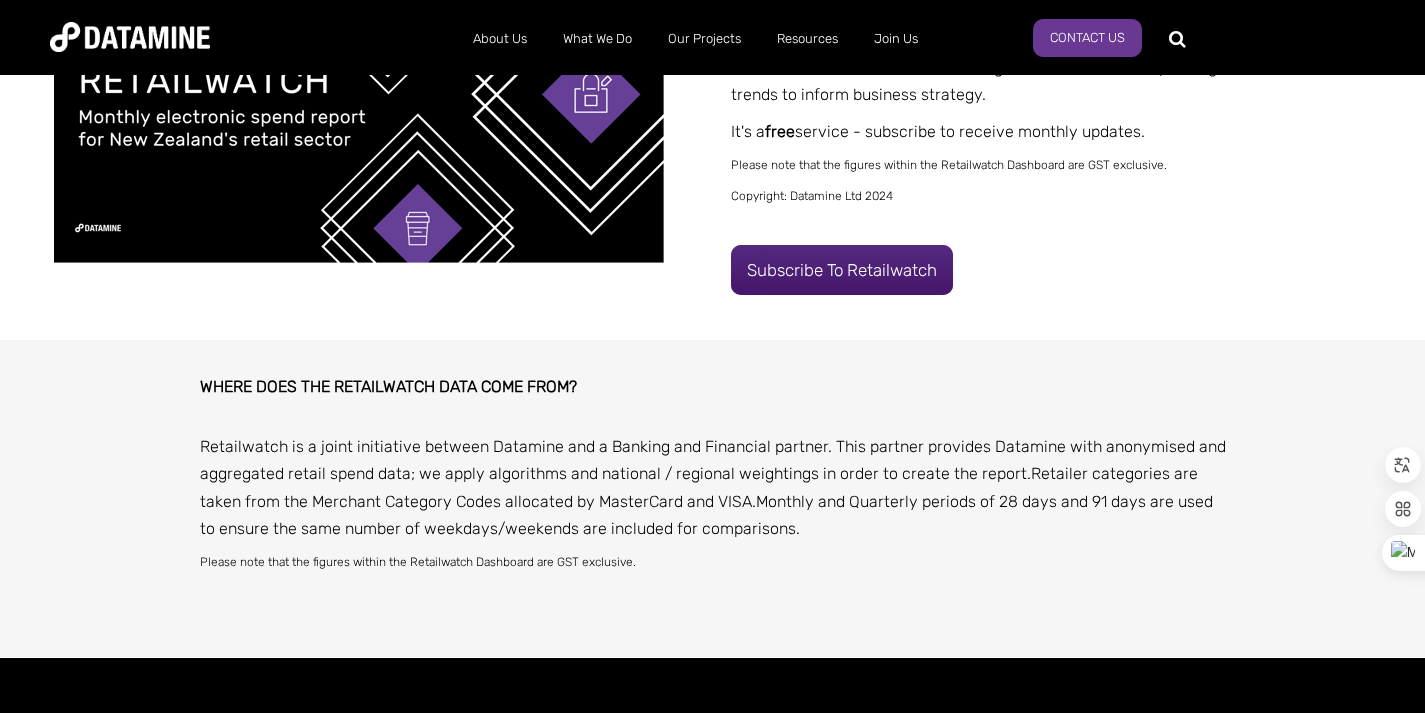 scroll, scrollTop: 570, scrollLeft: 0, axis: vertical 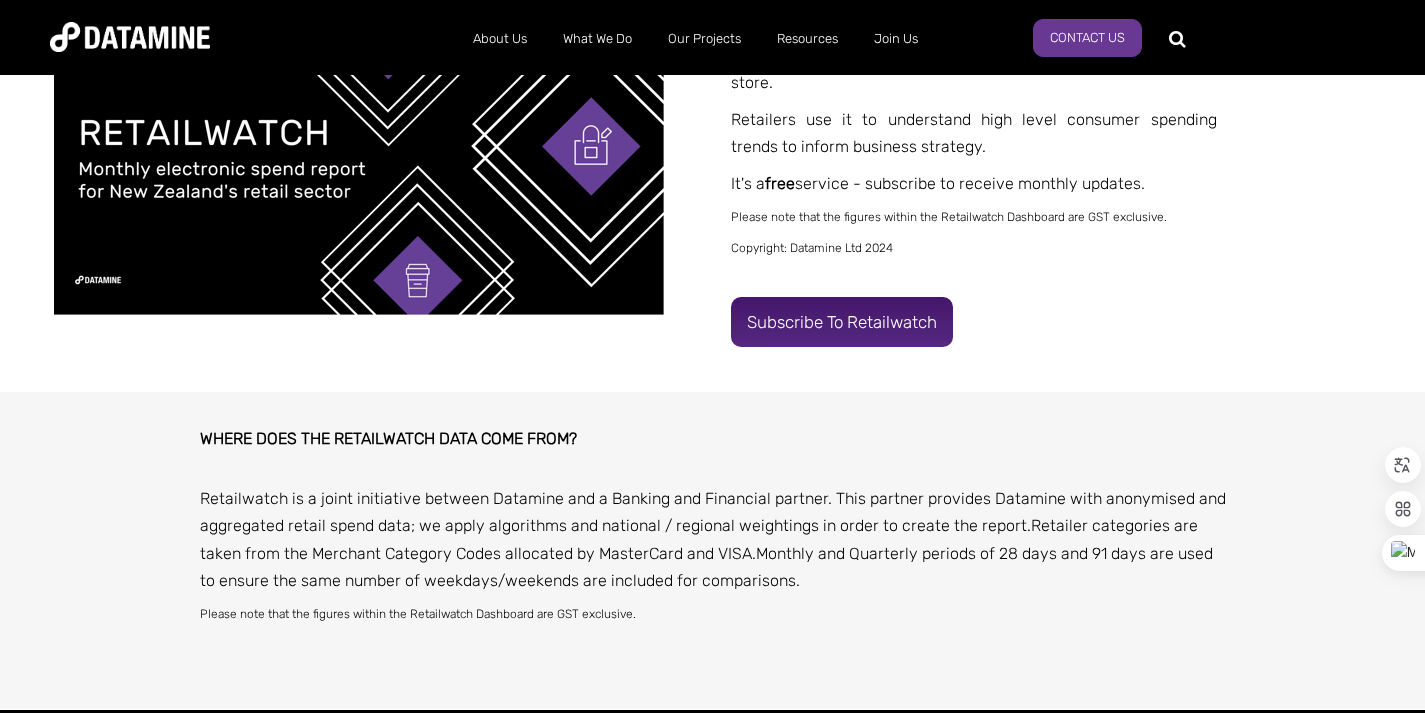 click on "Subscribe to Retailwatch" at bounding box center [842, 322] 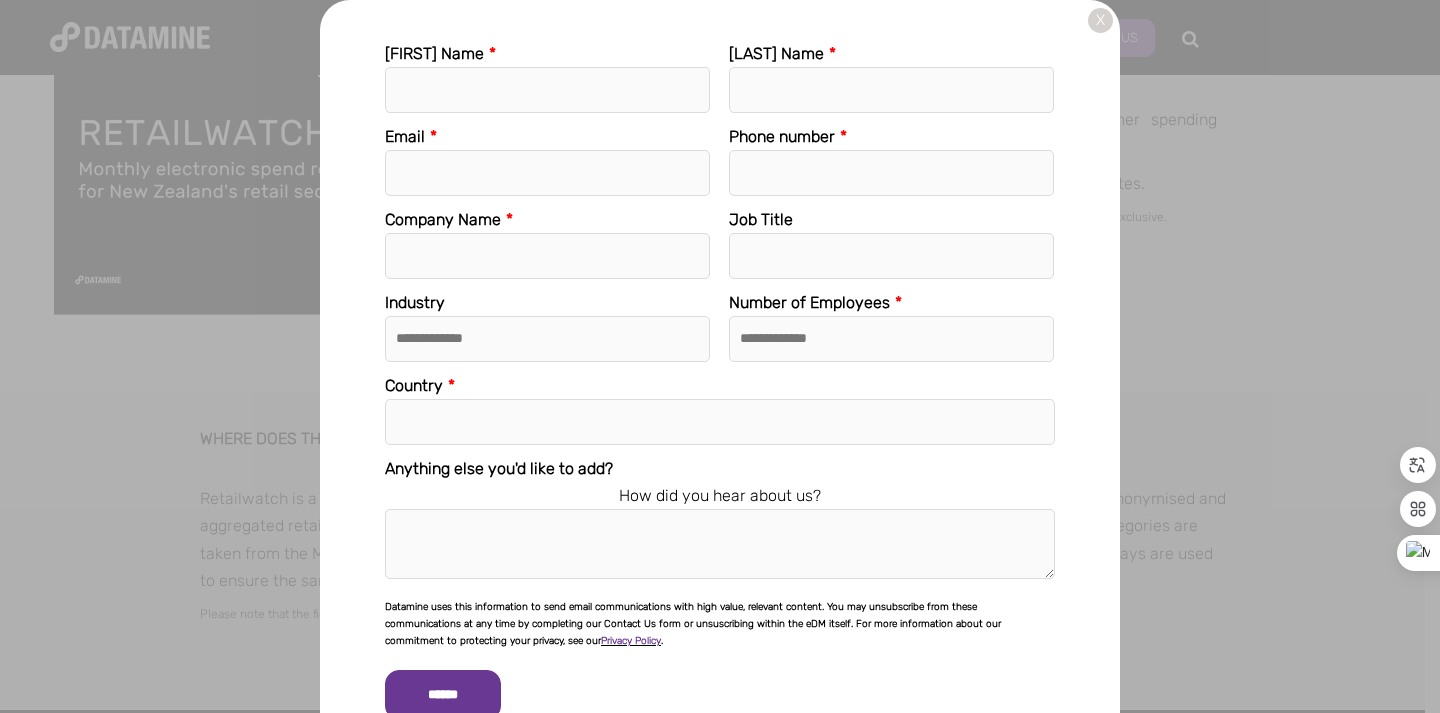 click on "X" at bounding box center (1100, 20) 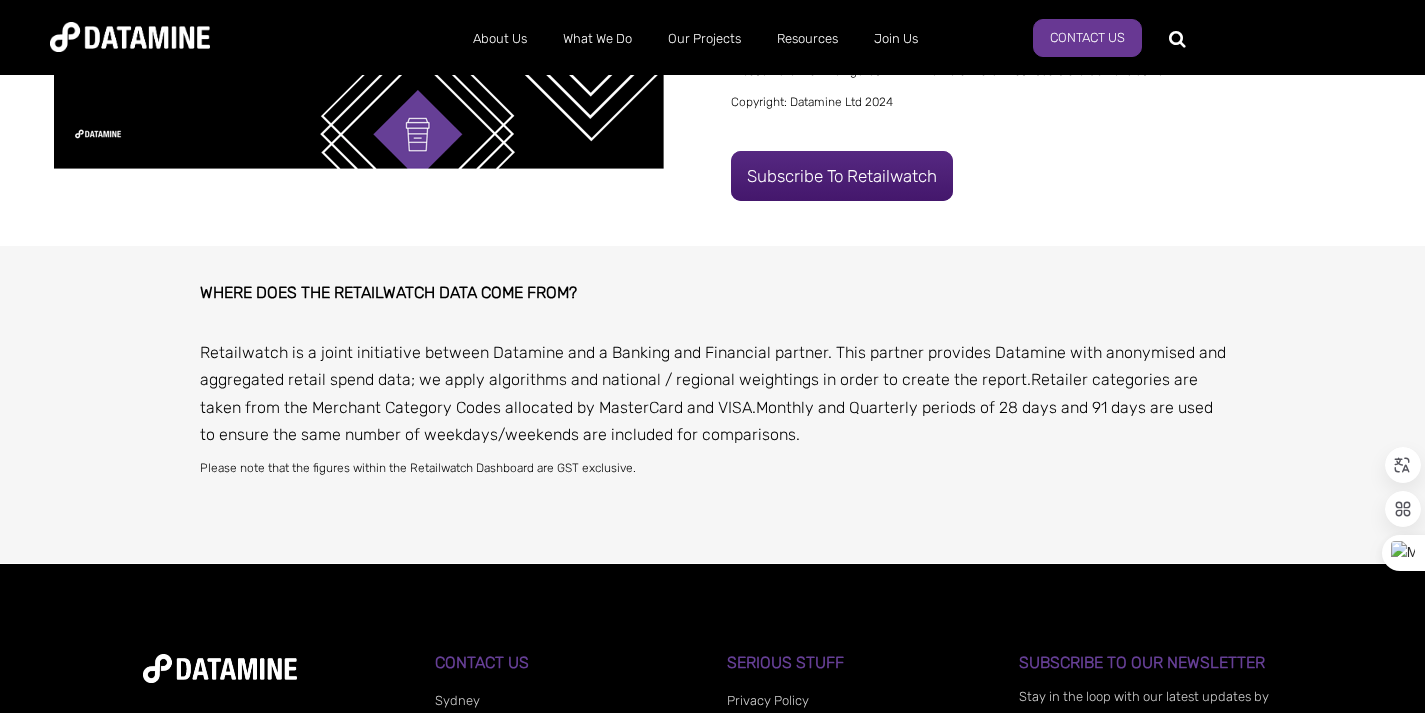 scroll, scrollTop: 287, scrollLeft: 0, axis: vertical 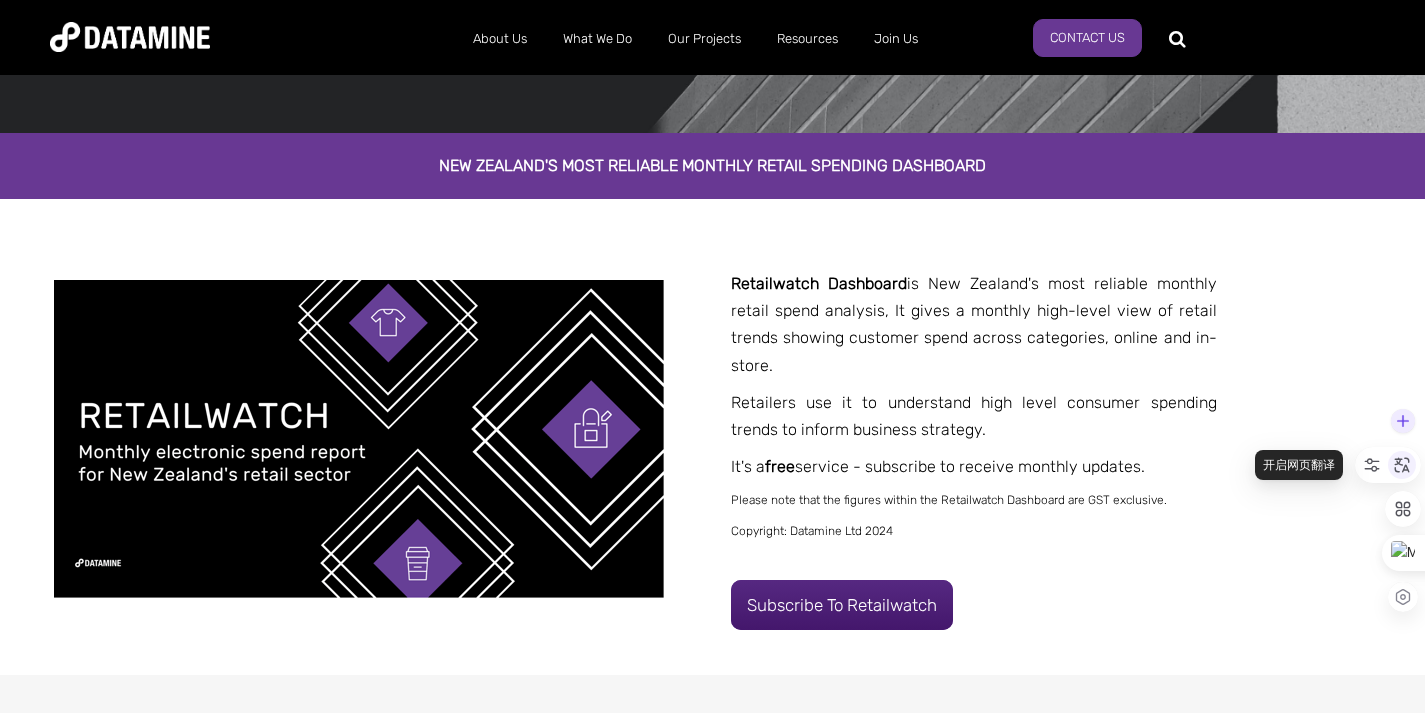click 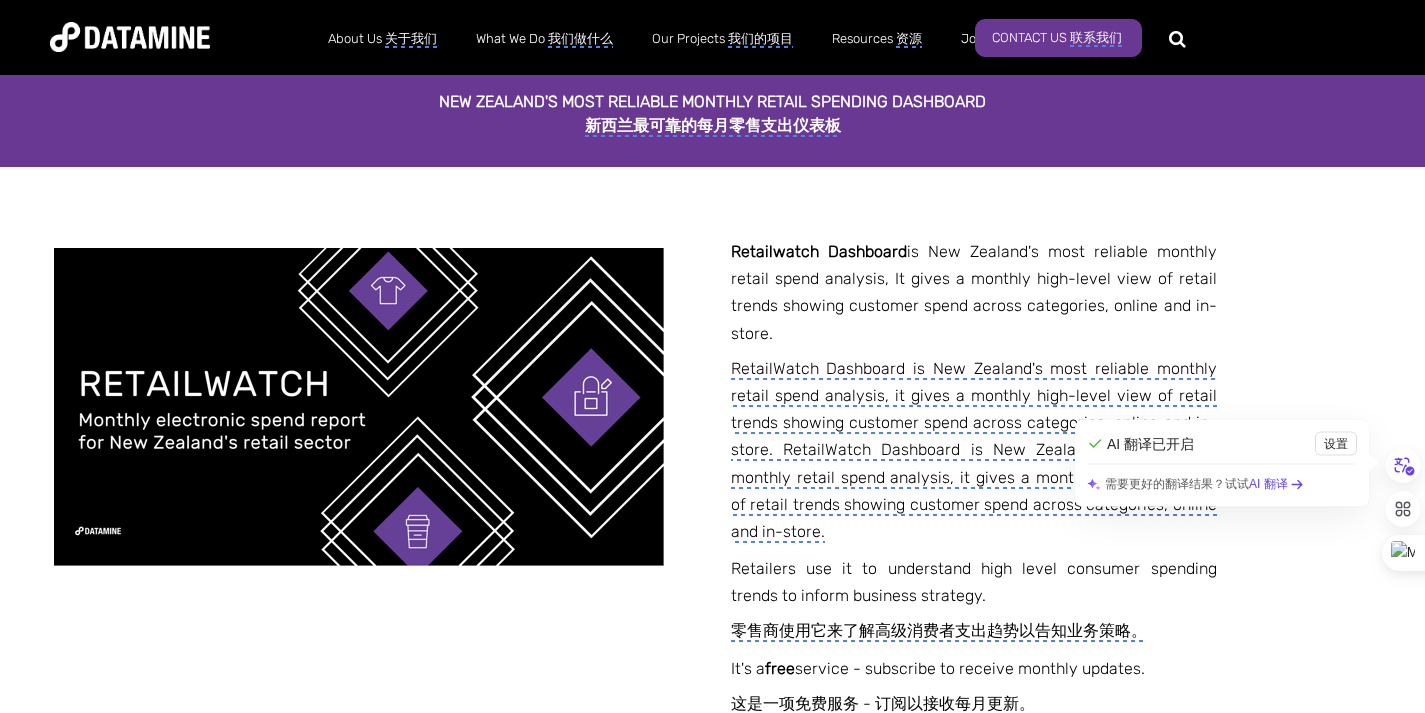 scroll, scrollTop: 448, scrollLeft: 0, axis: vertical 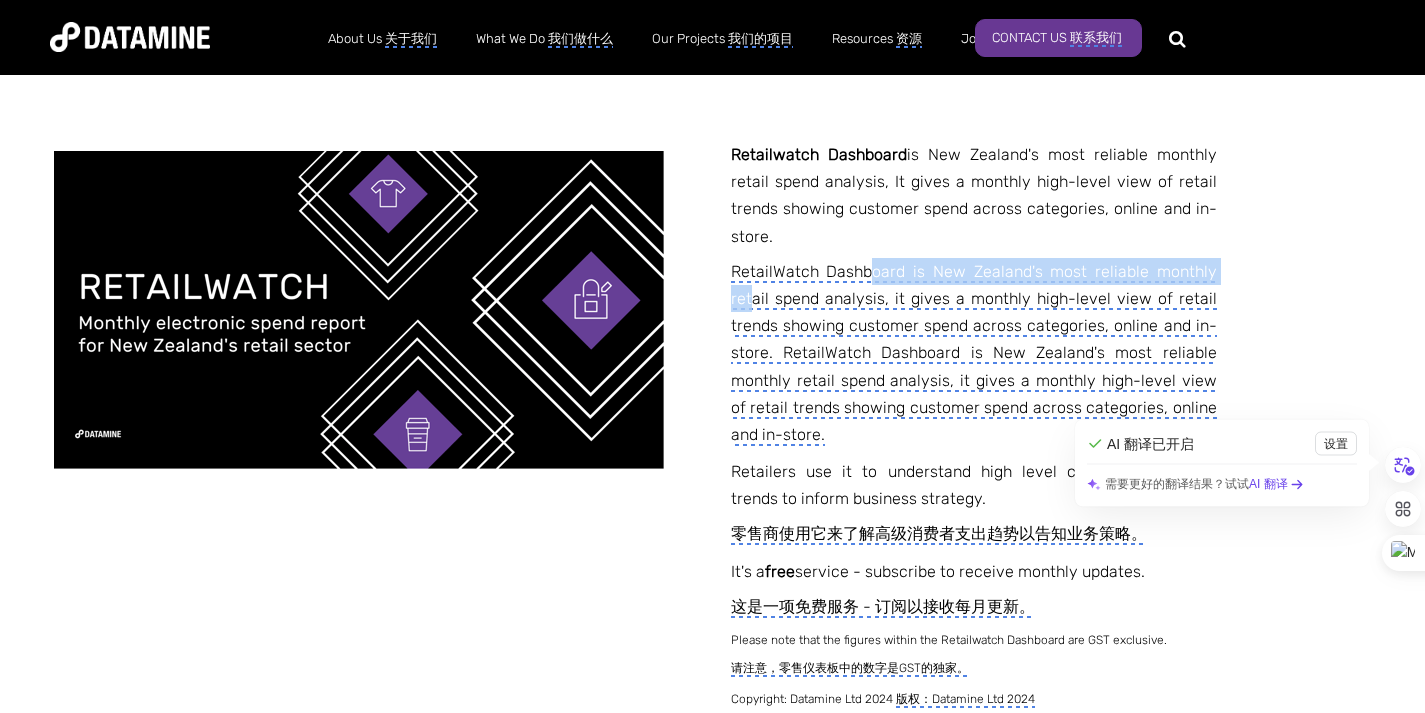 drag, startPoint x: 915, startPoint y: 277, endPoint x: 1200, endPoint y: 298, distance: 285.77264 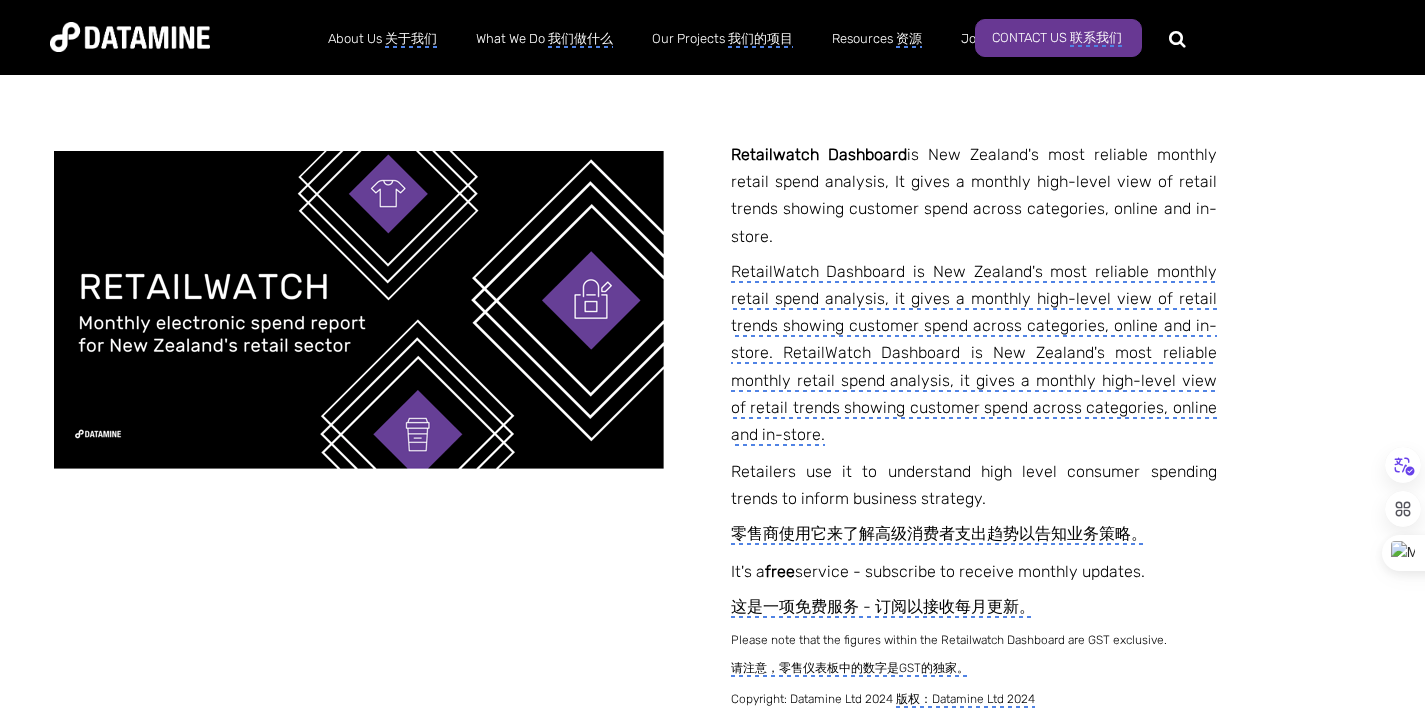 click on "Retailwatch Dashboard is New Zealand's most reliable monthly retail spend analysis, It gives a monthly high-level view of retail trends showing customer spend across categories, online and in-store. RetailWatch Dashboard is New Zealand's most reliable monthly retail spend analysis, it gives a monthly high-level view of retail trends showing customer spend across categories, online and in-store.
Retailers use it to understand high level consumer spending trends to inform business strategy. Retailers use it to understand high level consumer spending trends to inform business strategy.
It's a free service - subscribe to receive monthly updates. It's a free service - subscribe to receive monthly updates.
Please note that the figures within the Retailwatch Dashboard are GST exclusive. Please note that the figures within the Retailwatch Dashboard are GST exclusive.
Copyright: Datamine Ltd 2024" at bounding box center [1078, 405] 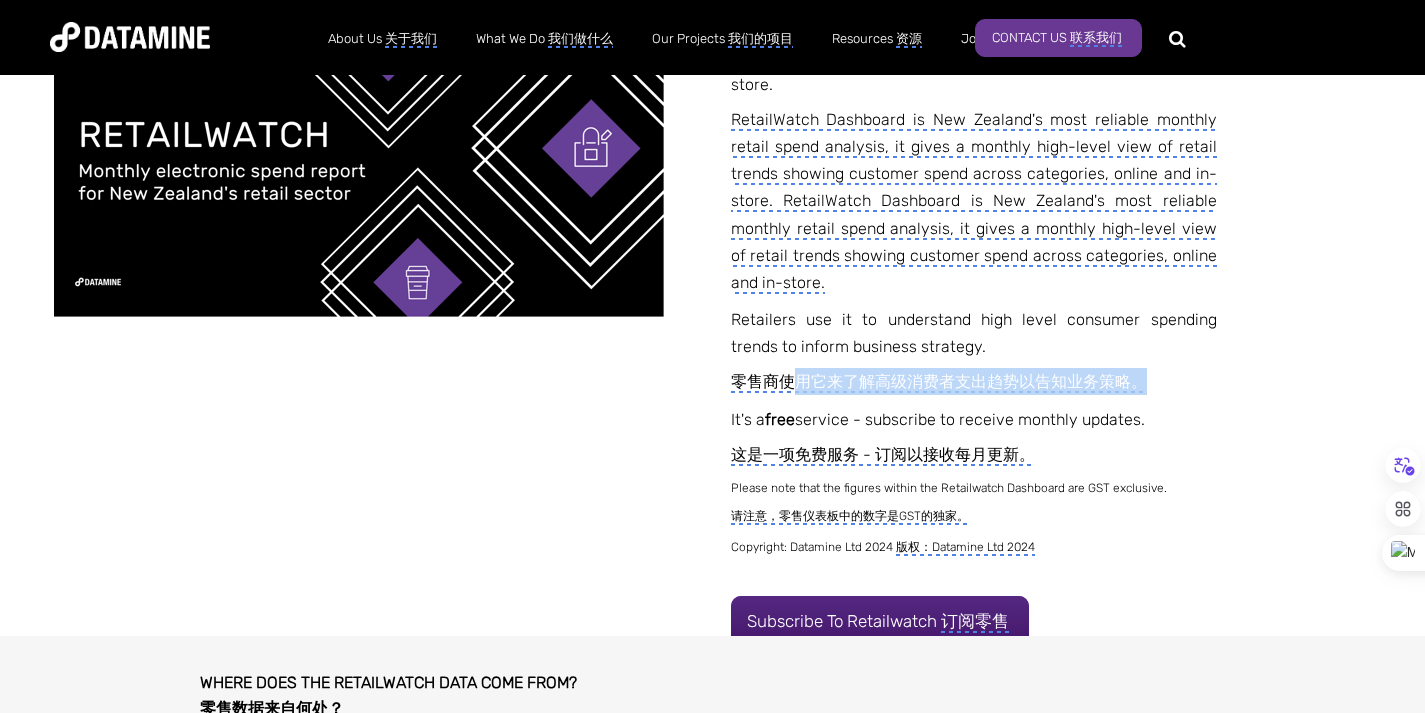 drag, startPoint x: 793, startPoint y: 243, endPoint x: 1226, endPoint y: 242, distance: 433.00116 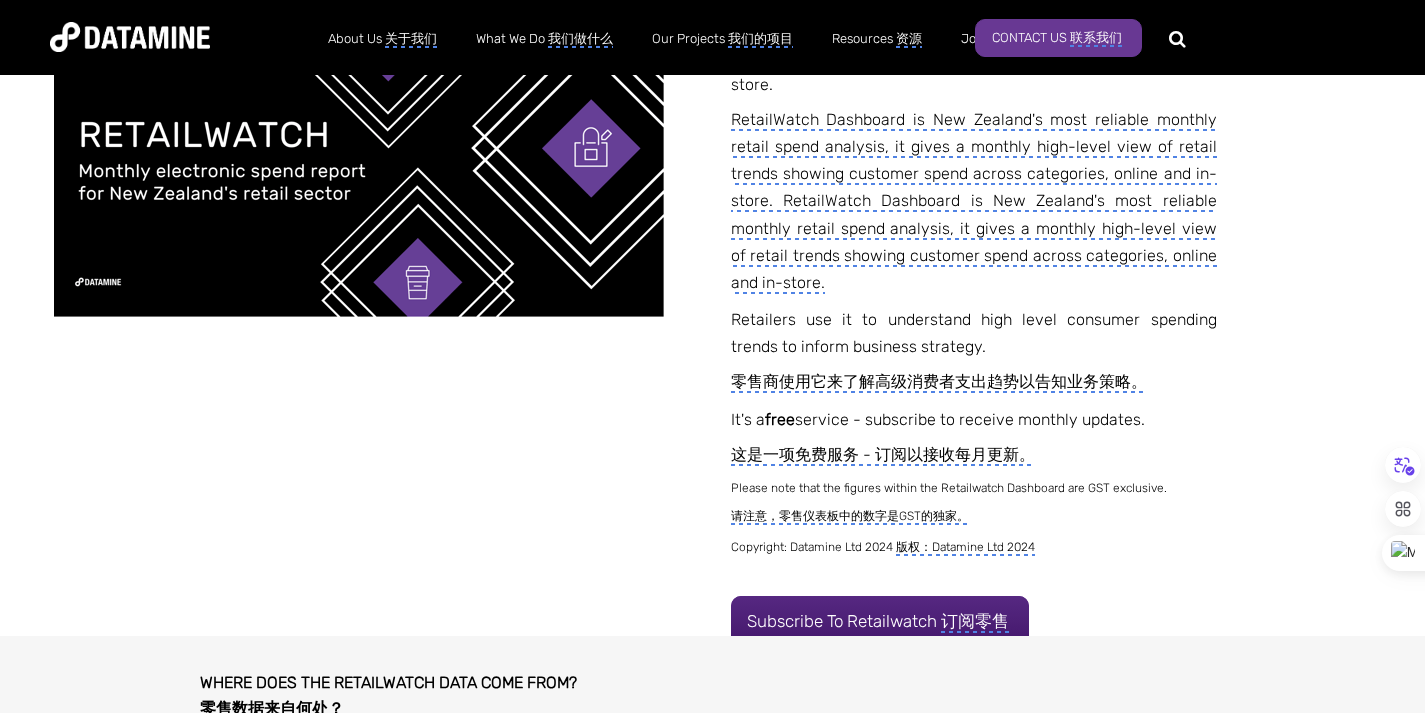 click on "Retailwatch Dashboard is New Zealand's most reliable monthly retail spend analysis, It gives a monthly high-level view of retail trends showing customer spend across categories, online and in-store. RetailWatch Dashboard is New Zealand's most reliable monthly retail spend analysis, it gives a monthly high-level view of retail trends showing customer spend across categories, online and in-store.
Retailers use it to understand high level consumer spending trends to inform business strategy. Retailers use it to understand high level consumer spending trends to inform business strategy.
It's a free service - subscribe to receive monthly updates. It's a free service - subscribe to receive monthly updates.
Please note that the figures within the Retailwatch Dashboard are GST exclusive. Please note that the figures within the Retailwatch Dashboard are GST exclusive.
Copyright: Datamine Ltd 2024" at bounding box center (1078, 253) 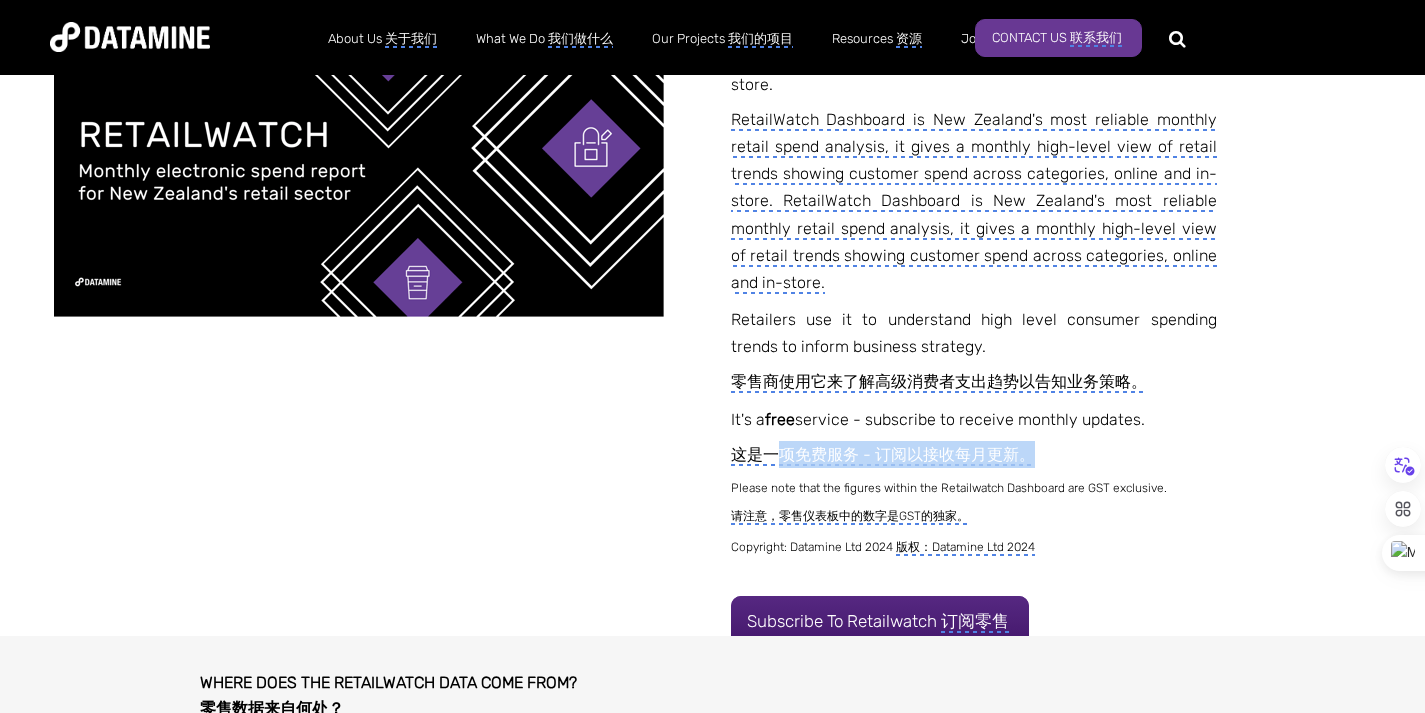 drag, startPoint x: 785, startPoint y: 314, endPoint x: 1221, endPoint y: 316, distance: 436.00458 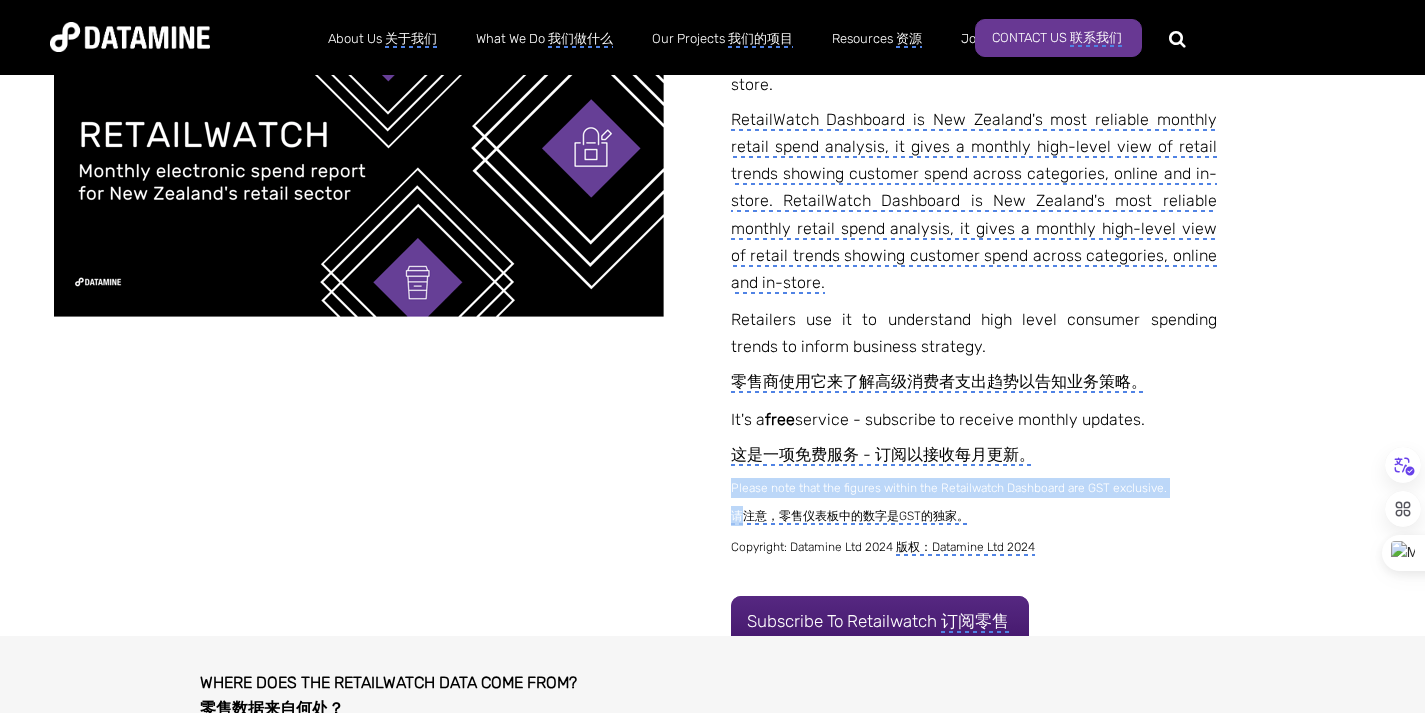 drag, startPoint x: 747, startPoint y: 383, endPoint x: 1112, endPoint y: 391, distance: 365.08765 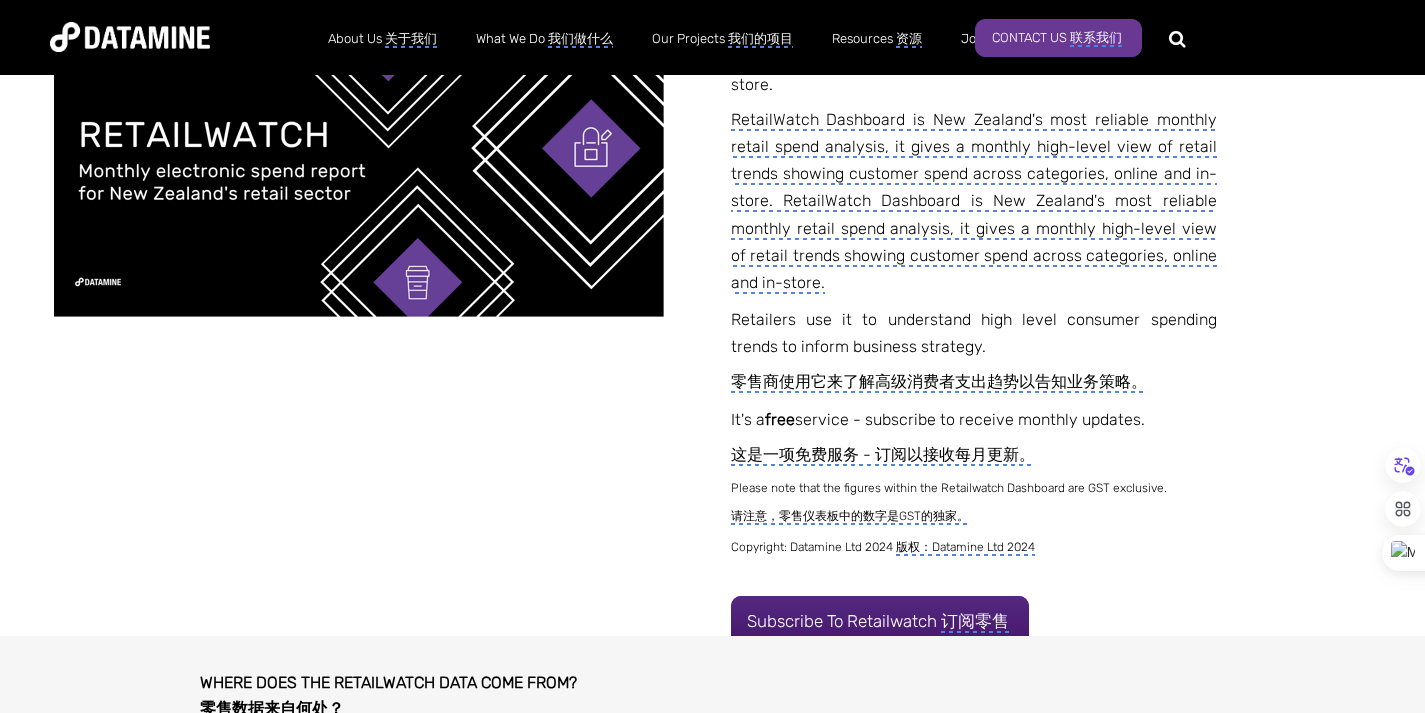 click on "**********" at bounding box center (1078, 601) 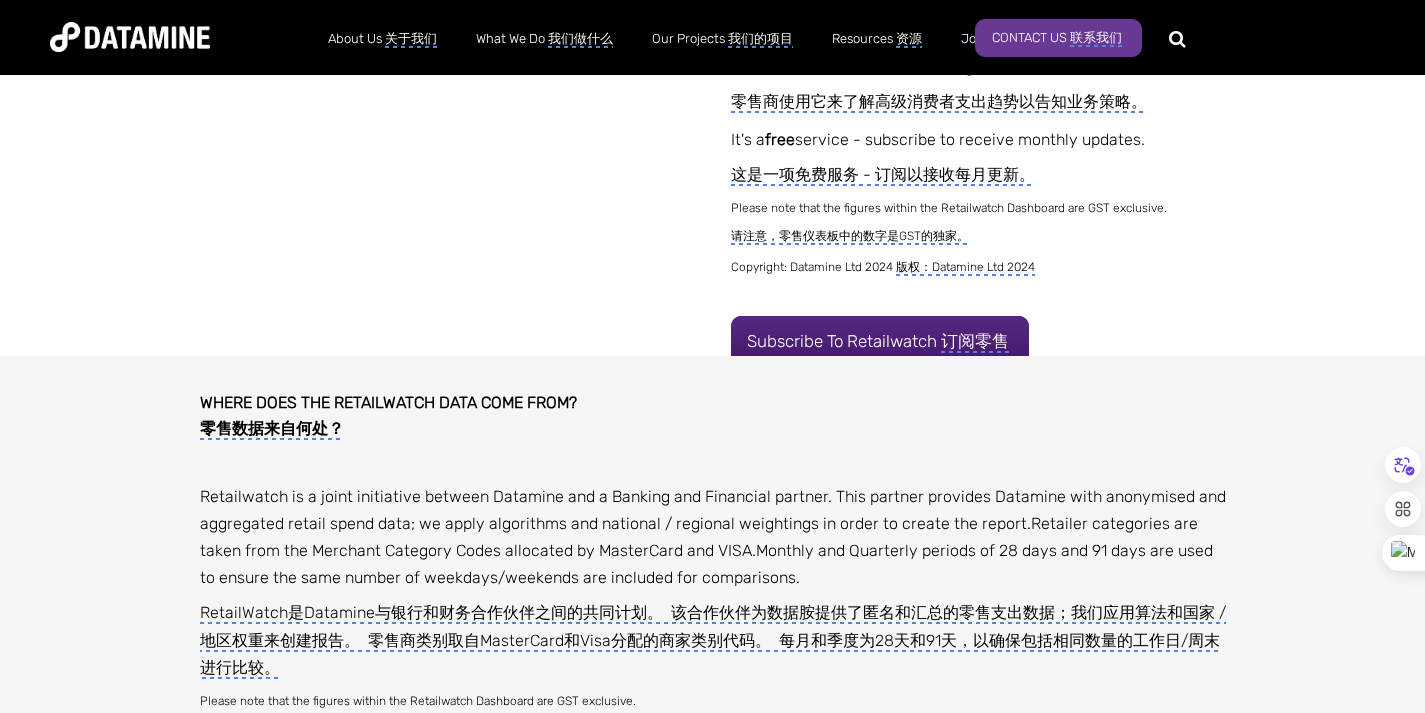 scroll, scrollTop: 881, scrollLeft: 0, axis: vertical 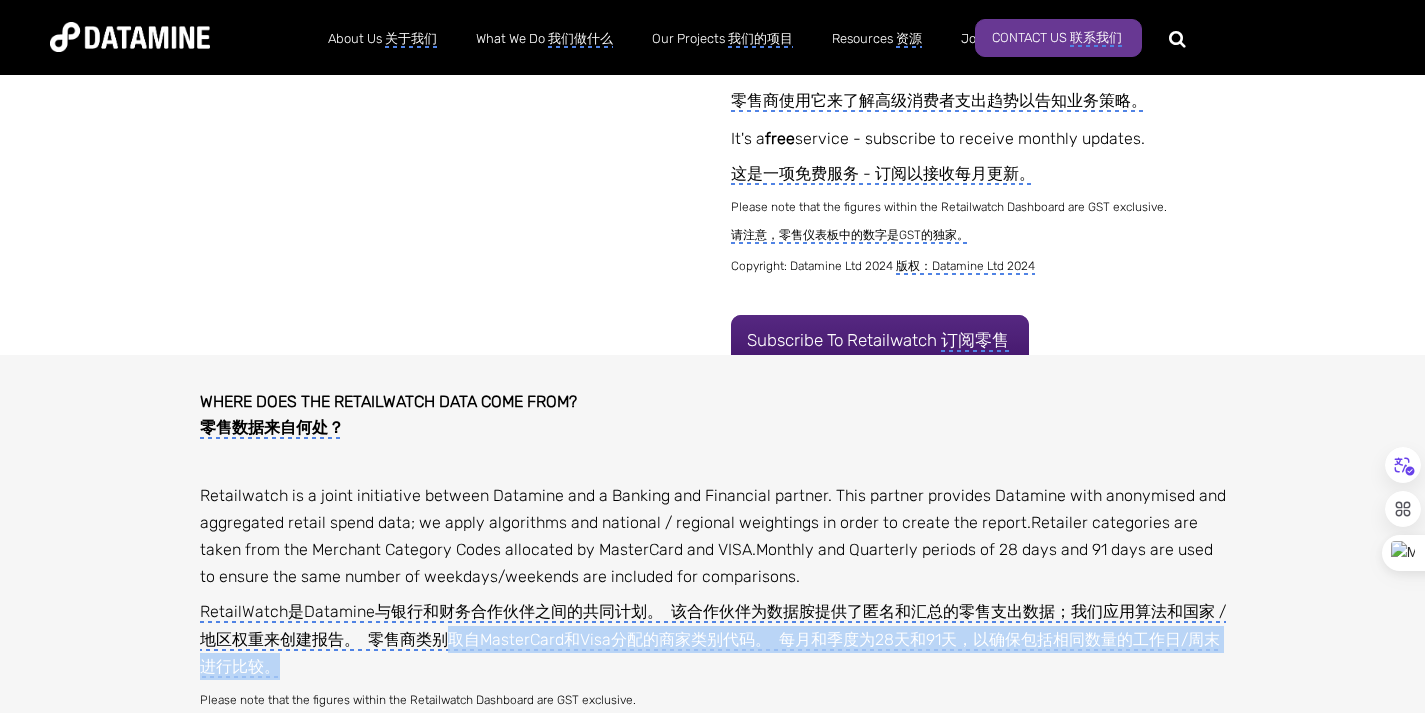 drag, startPoint x: 442, startPoint y: 505, endPoint x: 1192, endPoint y: 517, distance: 750.096 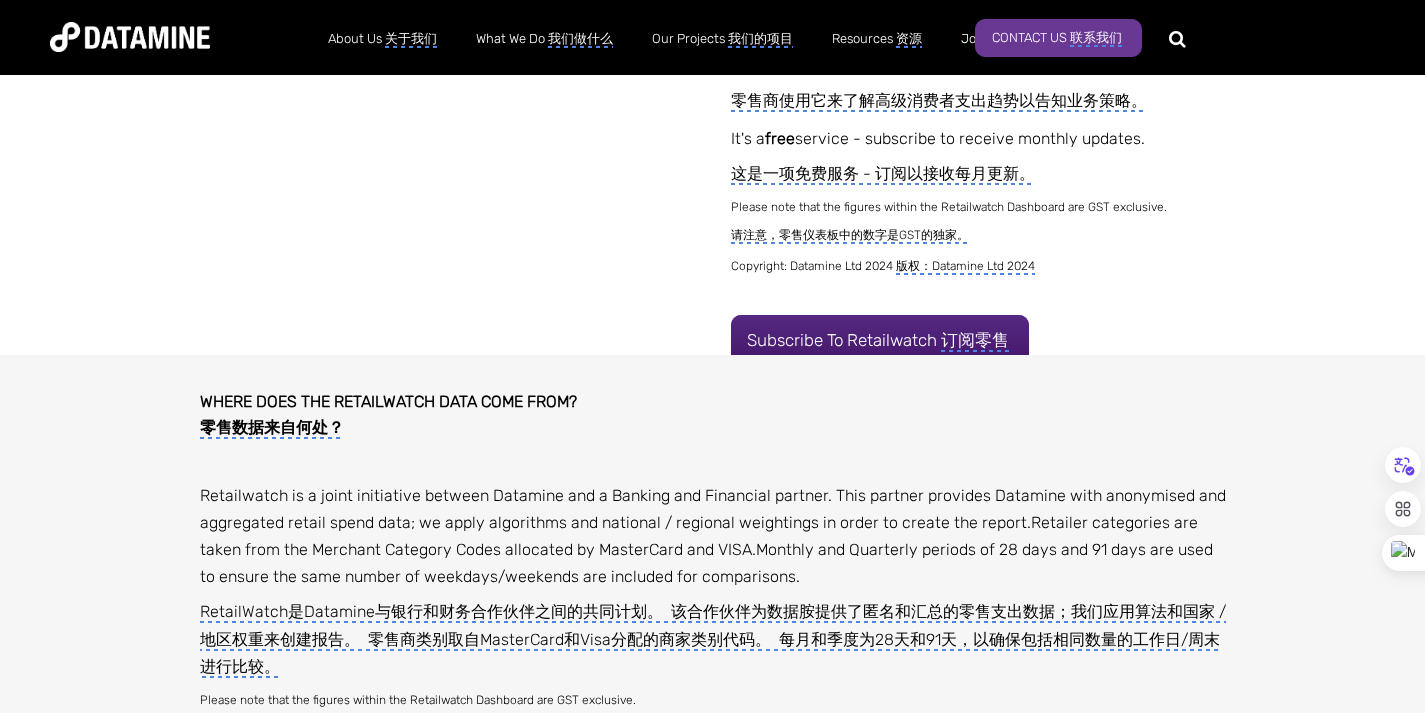 click on "Please note that the figures within the Retailwatch Dashboard are GST exclusive.  请注意，零售仪表板中的数字是GST的独家。" at bounding box center (713, 714) 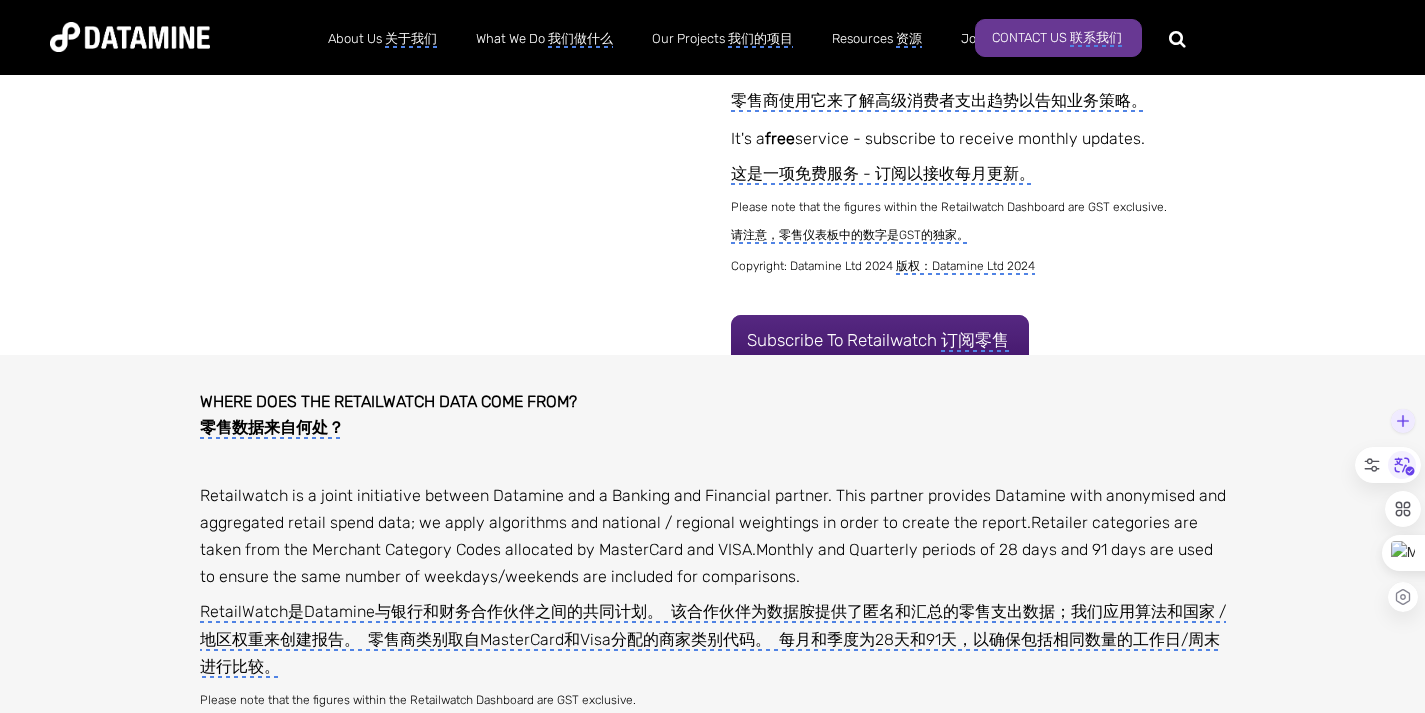 click 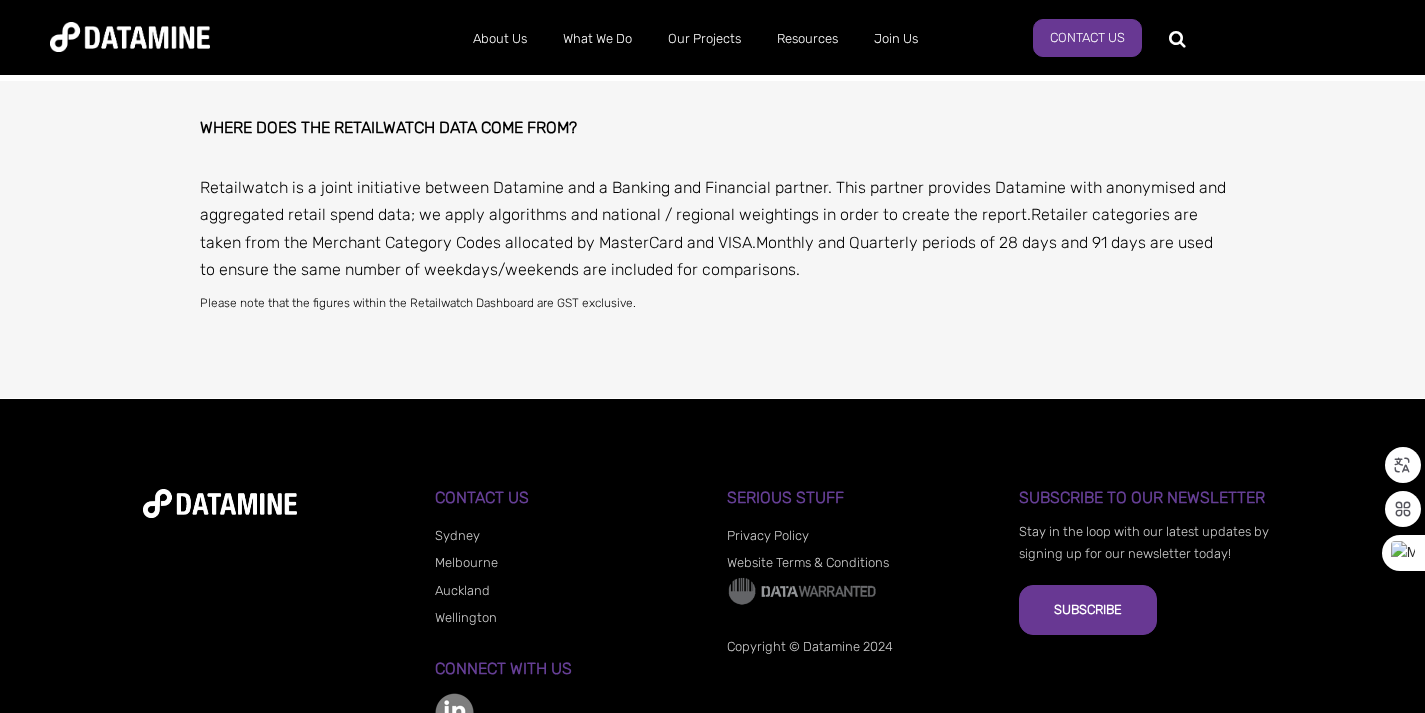 click on "WHERE DOES THE RETAILWATCH DATA COME FROM?
Retailwatch is a joint initiative between Datamine and a Banking and Financial partner. This partner provides Datamine with anonymised and aggregated retail spend data; we apply algorithms and national / regional weightings in order to create the report. Retailer categories are taken from the Merchant Category Codes allocated by MasterCard and VISA . Monthly and Quarterly periods of 28 days and 91 days are used to ensure the same number of weekdays/weekends are included for comparisons.
Please note that the figures within the Retailwatch Dashboard are GST exclusive." at bounding box center (712, 239) 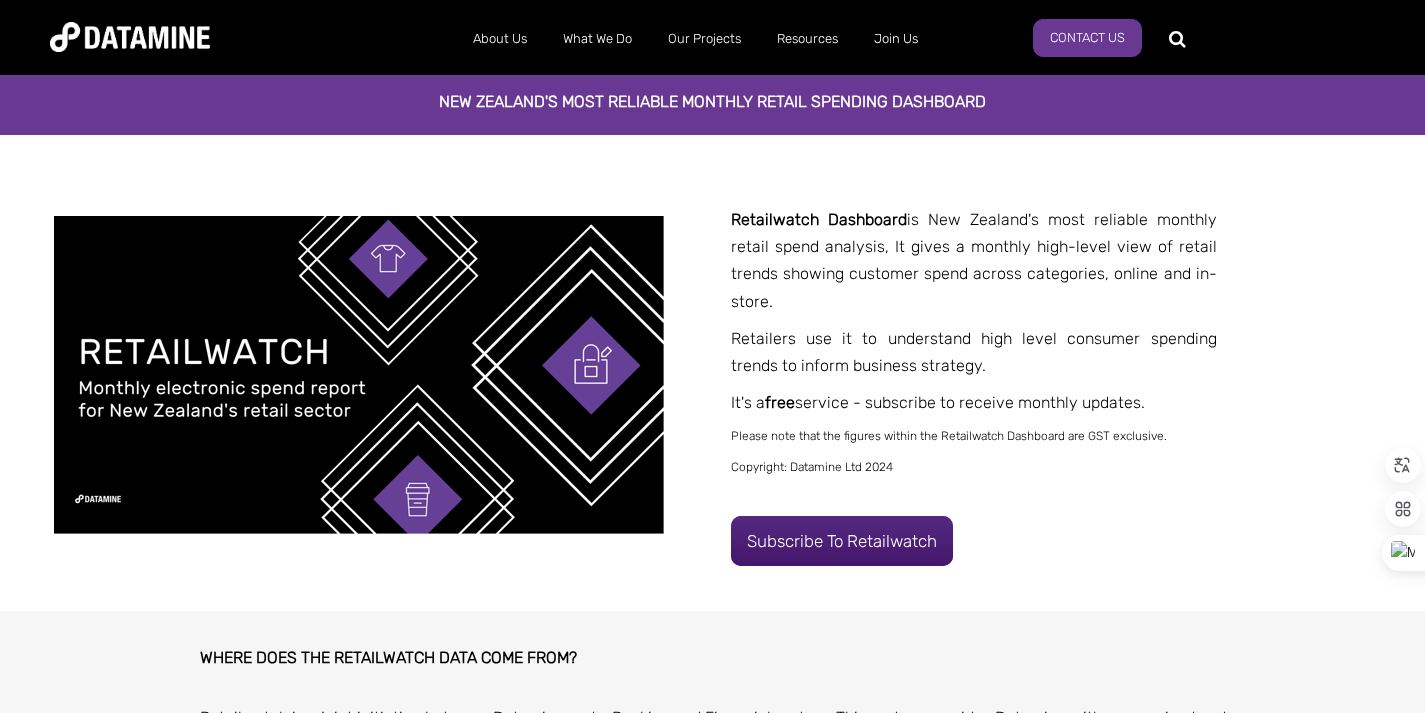 scroll, scrollTop: 0, scrollLeft: 0, axis: both 